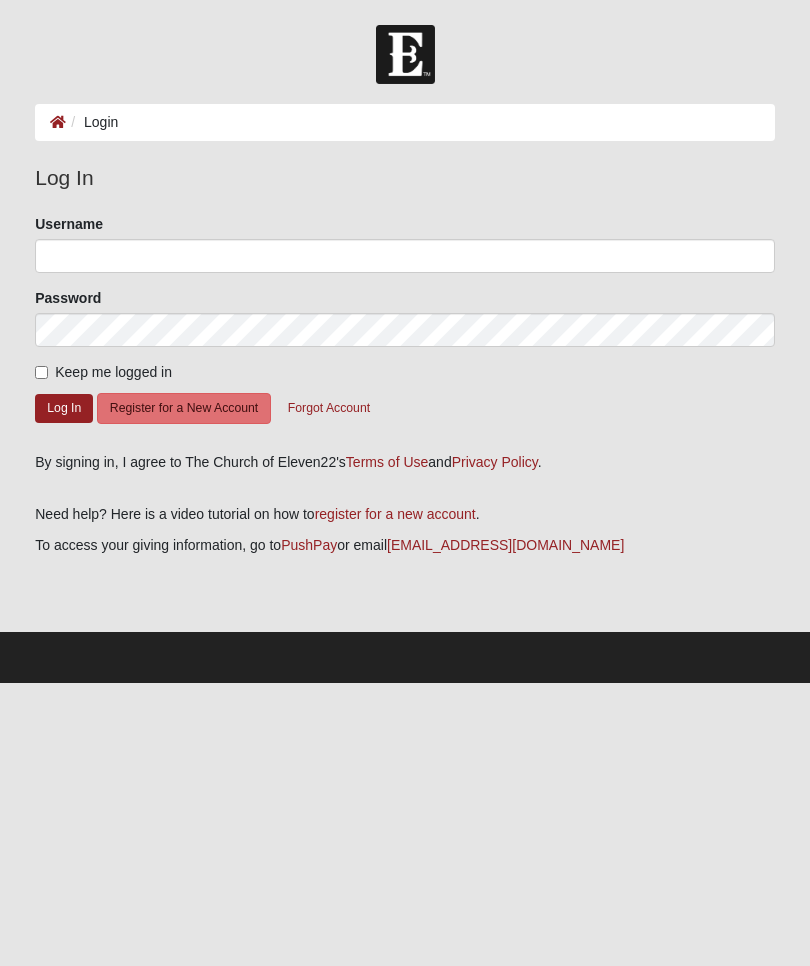 scroll, scrollTop: 0, scrollLeft: 0, axis: both 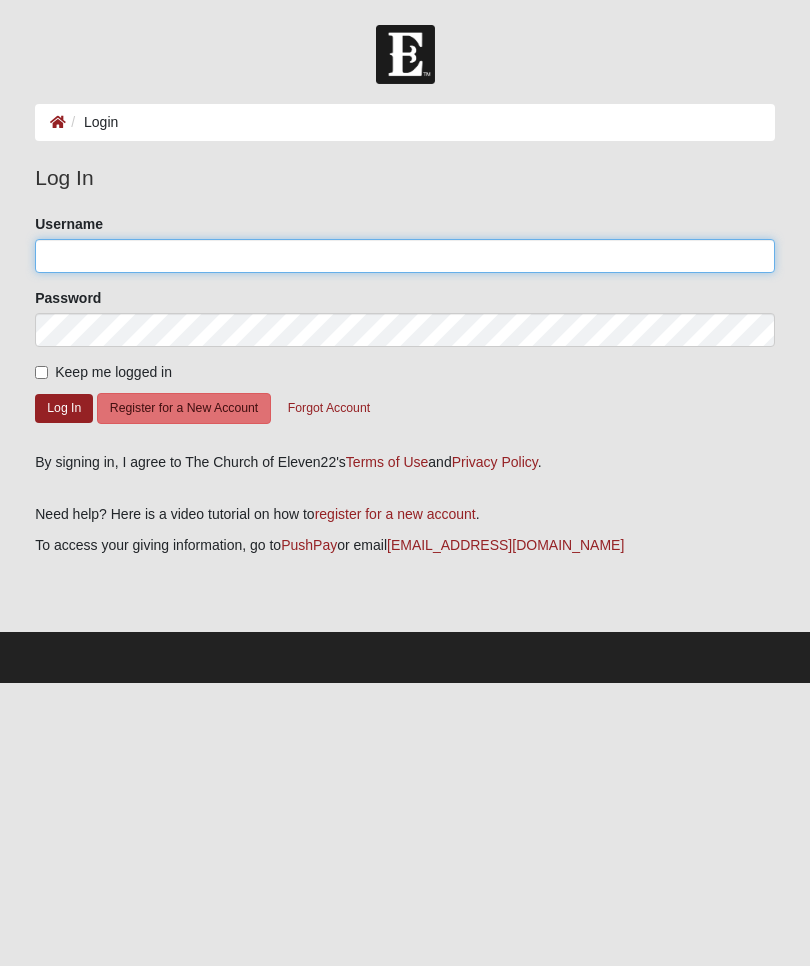 click on "Username" 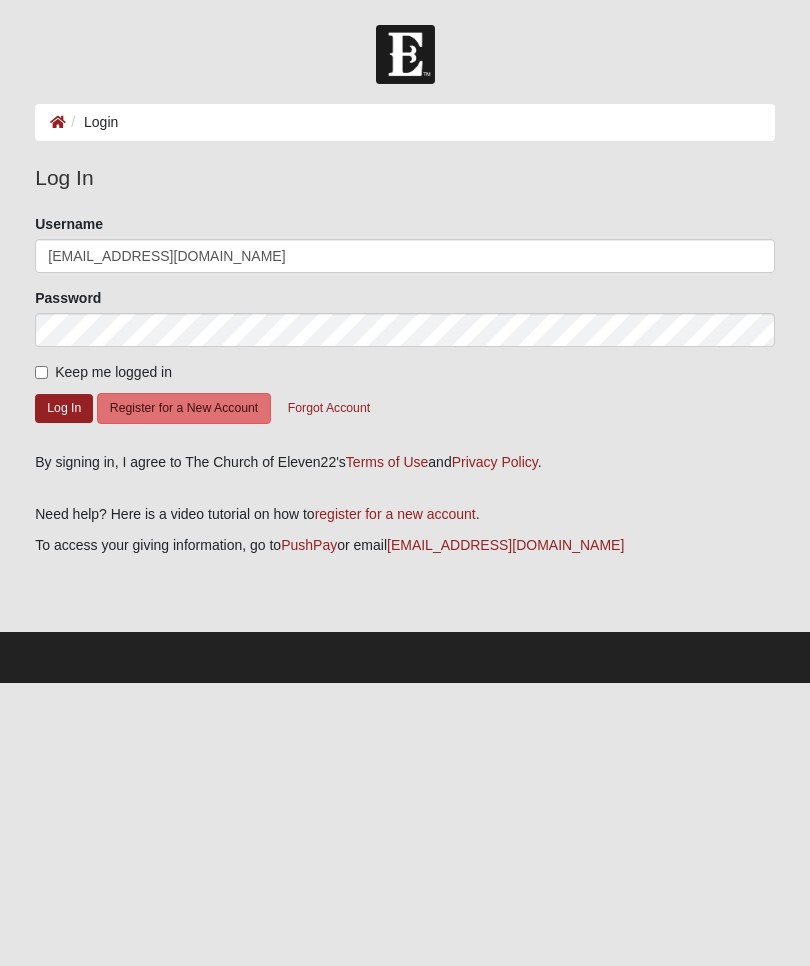 click on "Log In" 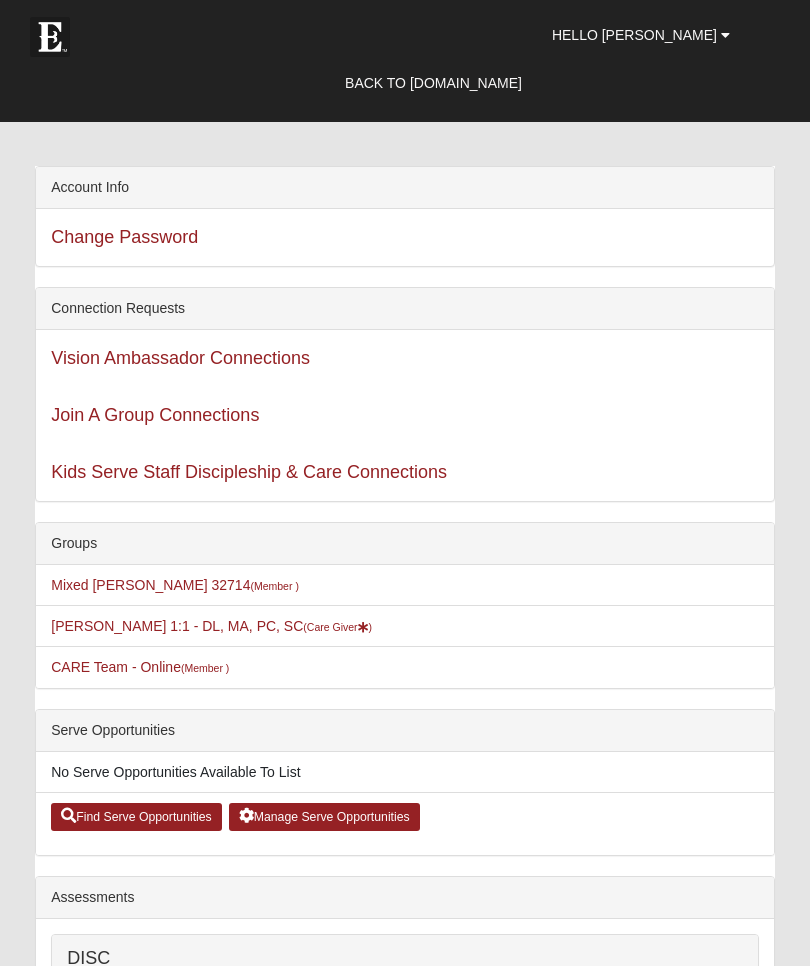 scroll, scrollTop: 0, scrollLeft: 0, axis: both 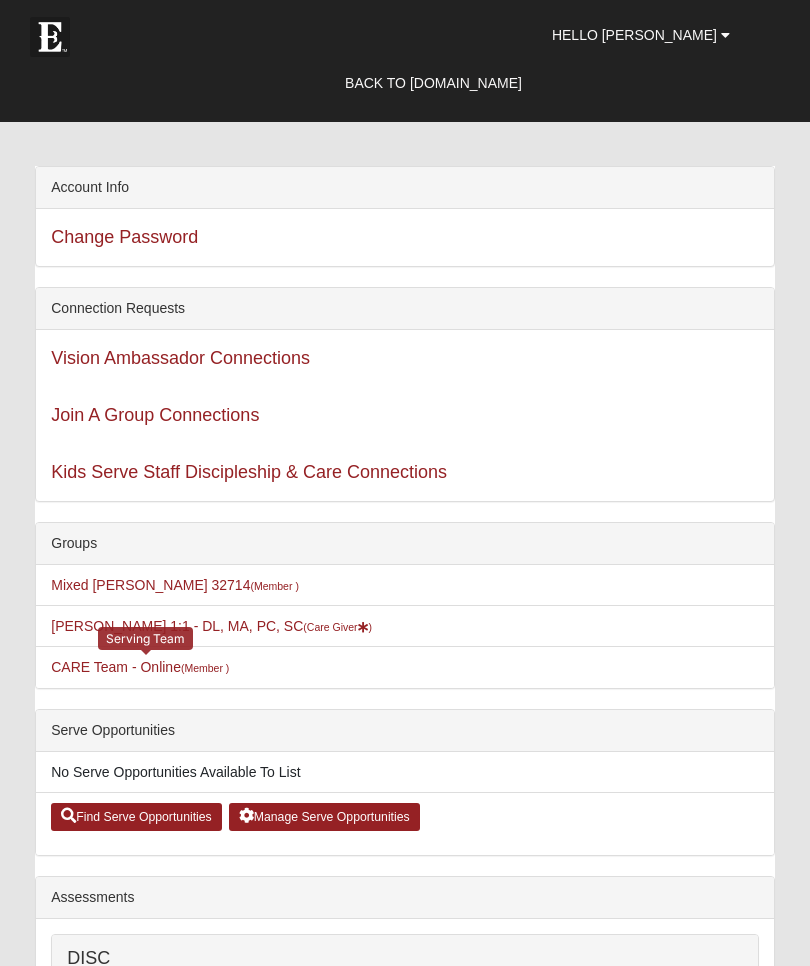 click on "CARE Team - Online  (Member        )" at bounding box center (140, 667) 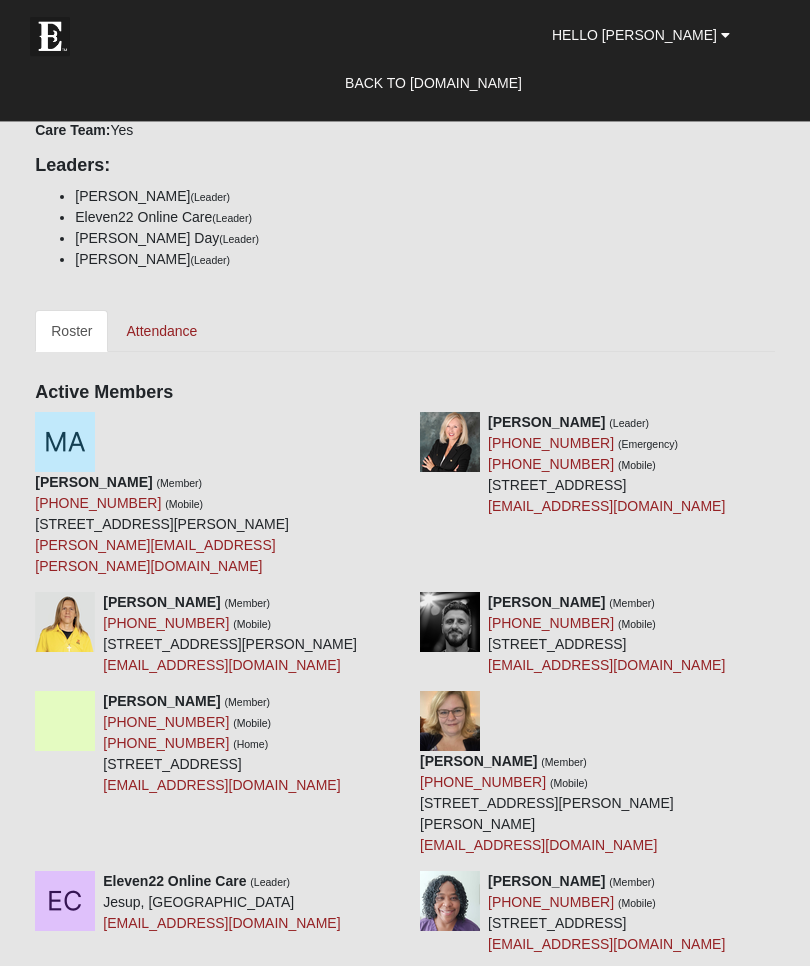 scroll, scrollTop: 0, scrollLeft: 0, axis: both 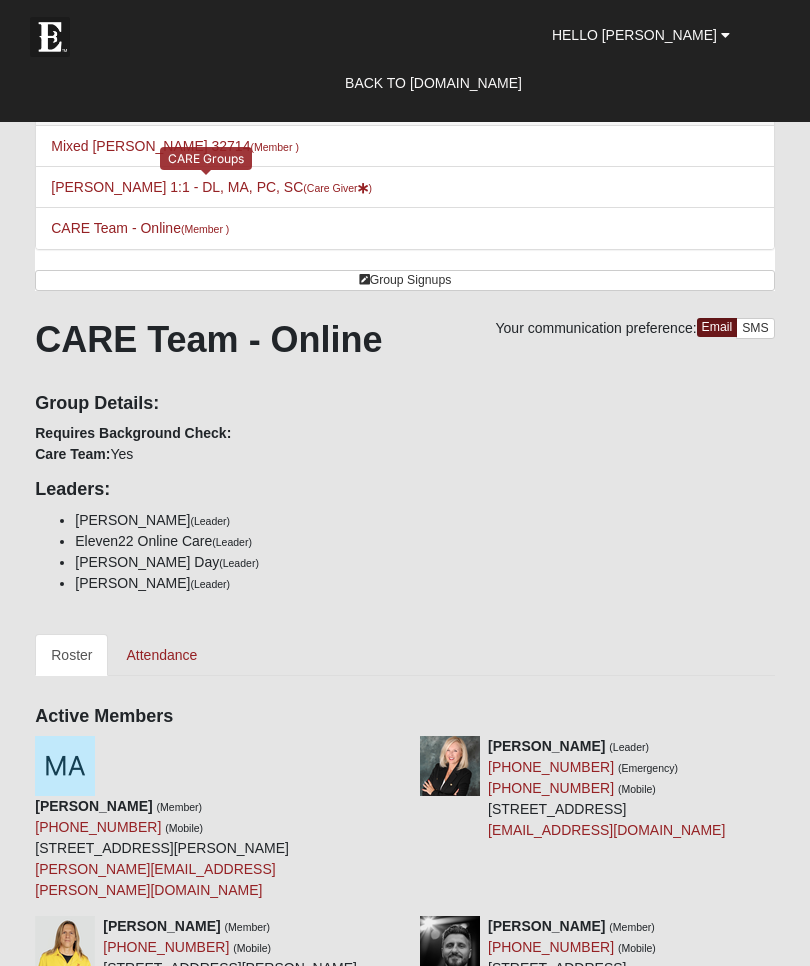click on "Miriam Nieman 1:1 - DL, MA, PC, SC  (Care Giver
)" at bounding box center (211, 187) 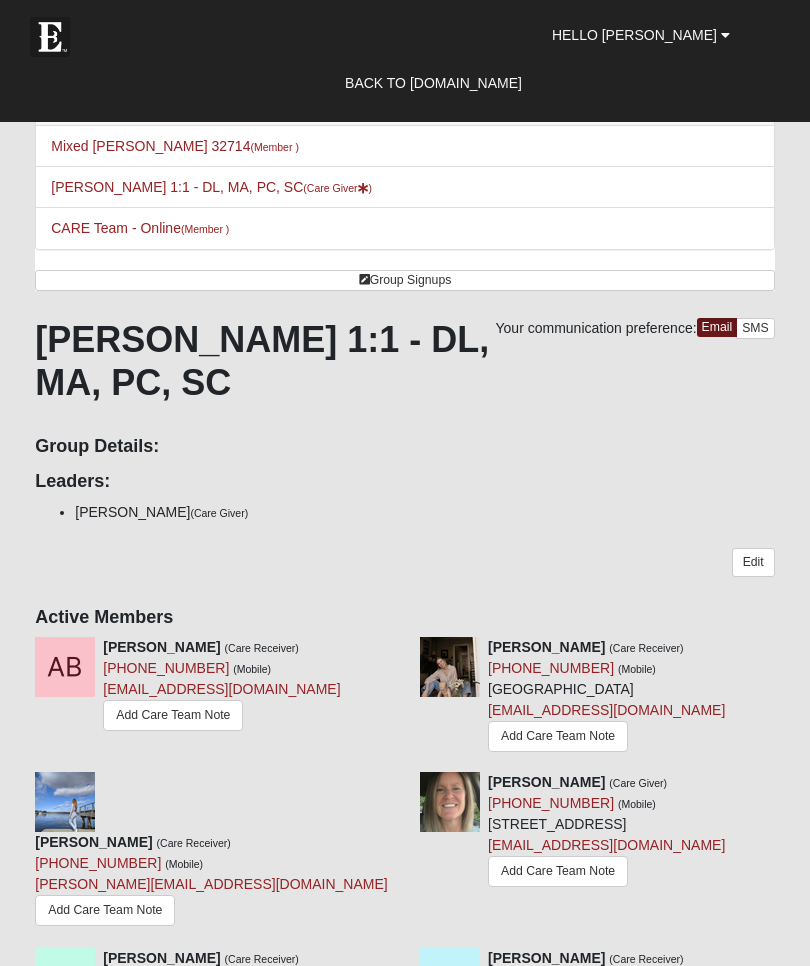 scroll, scrollTop: 0, scrollLeft: 0, axis: both 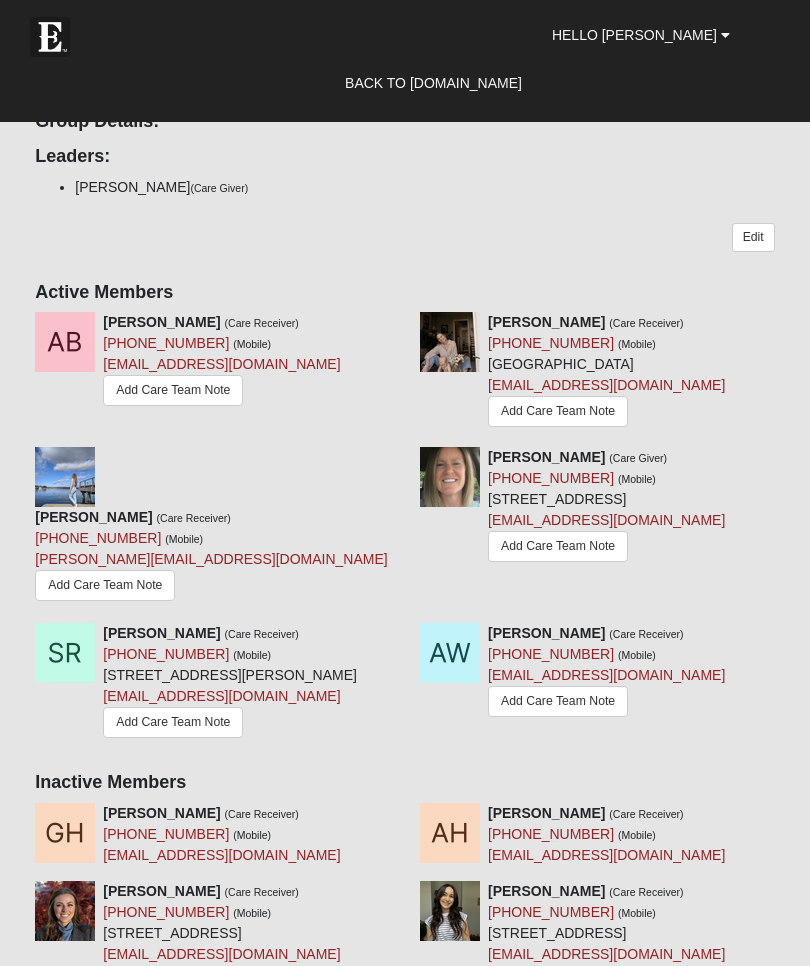 click on "Add Care Team Note" at bounding box center [173, 722] 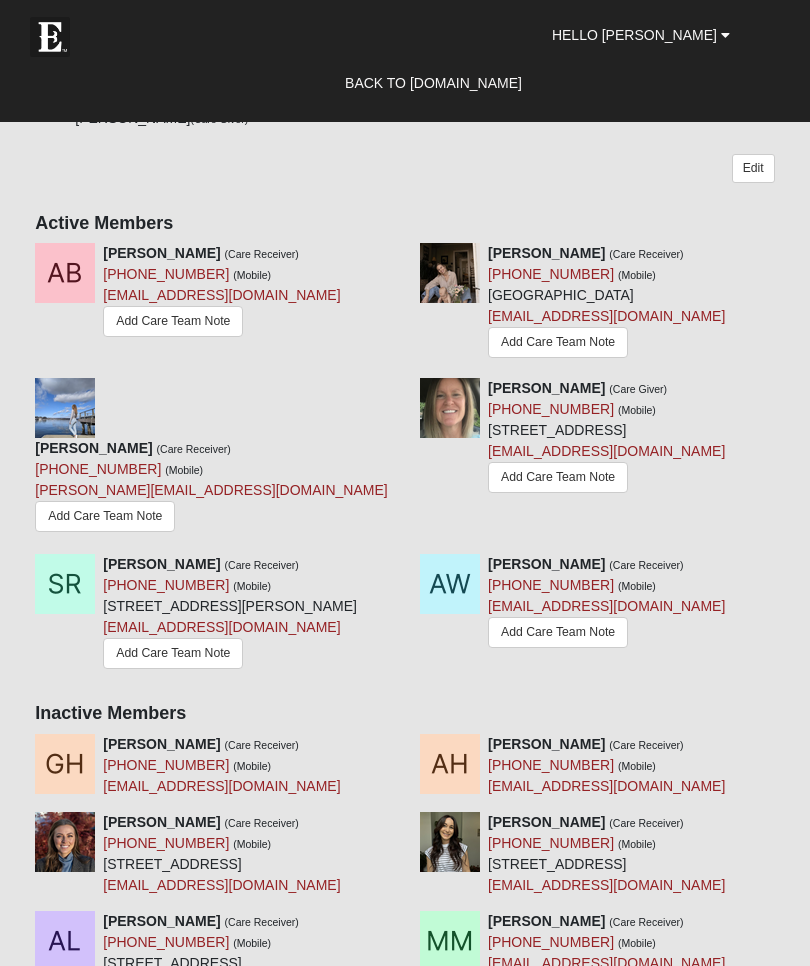 click on "Add Care Team Note" at bounding box center (558, 632) 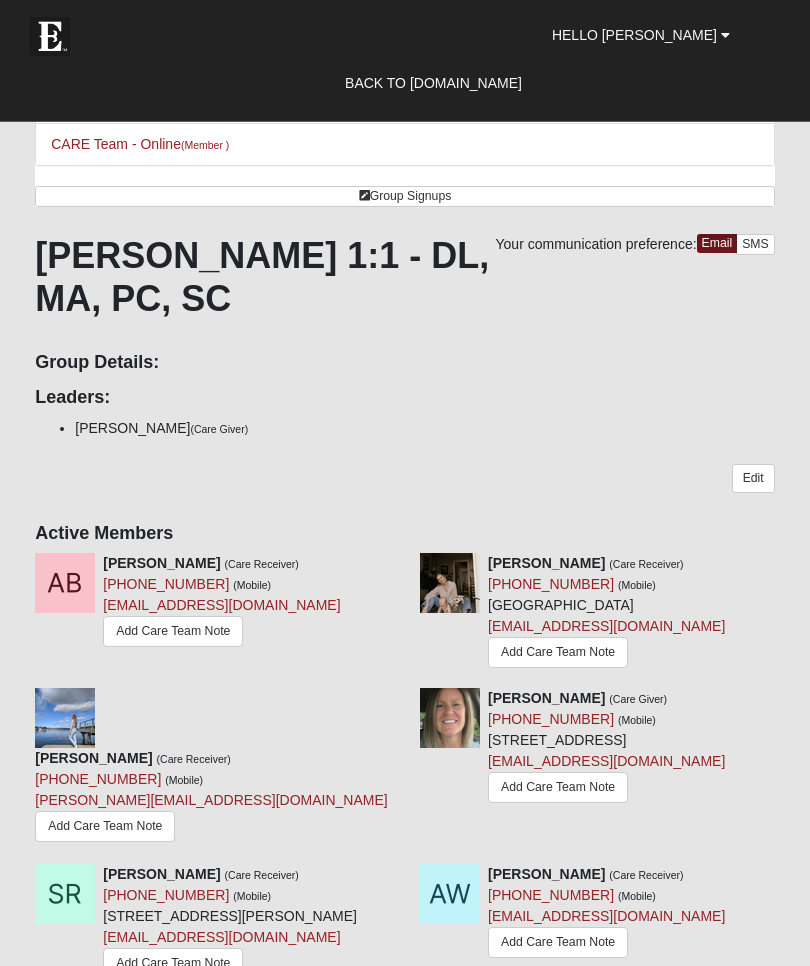scroll, scrollTop: 0, scrollLeft: 0, axis: both 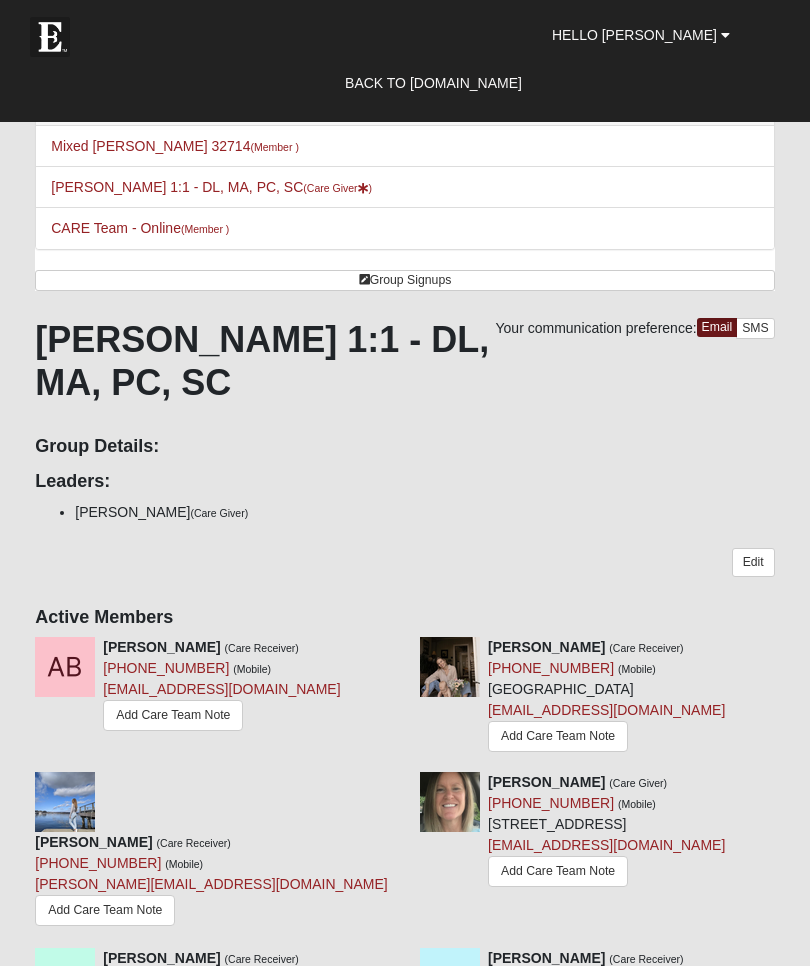 click on "Hello [PERSON_NAME]" at bounding box center [634, 35] 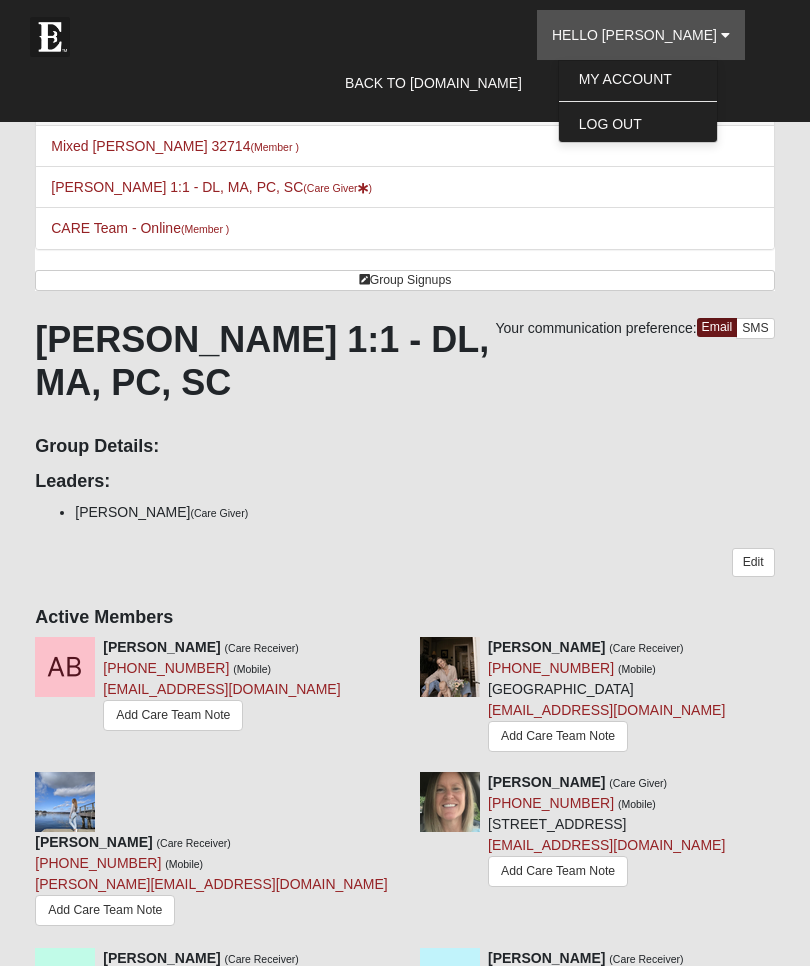 click on "Log Out" at bounding box center [638, 124] 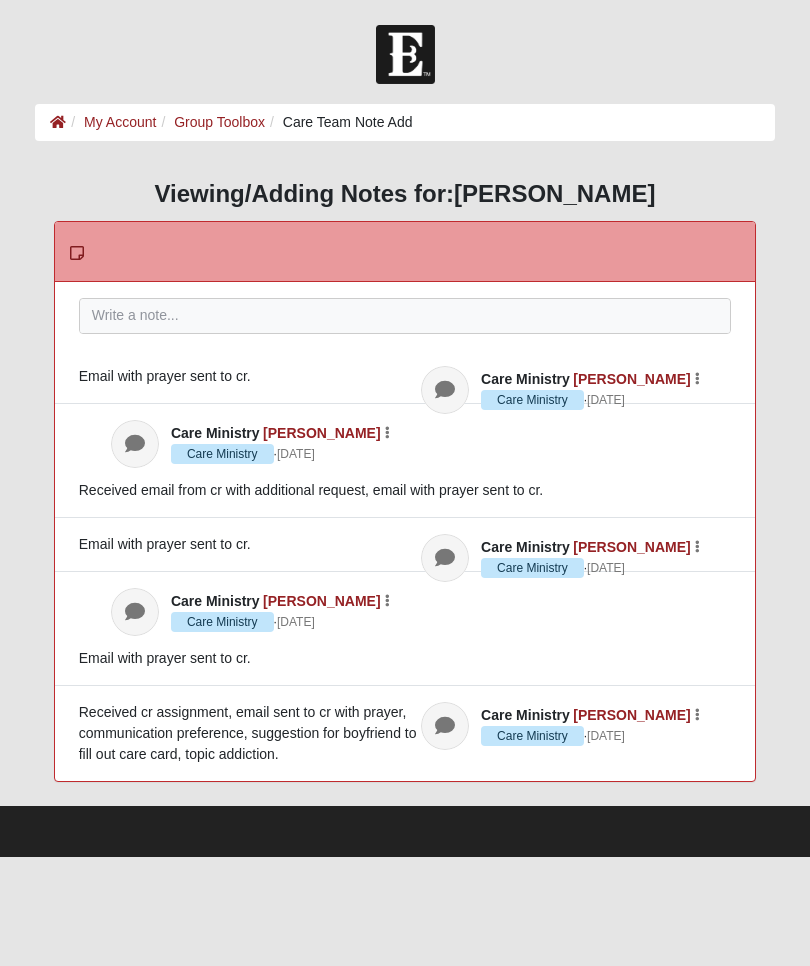 scroll, scrollTop: 0, scrollLeft: 0, axis: both 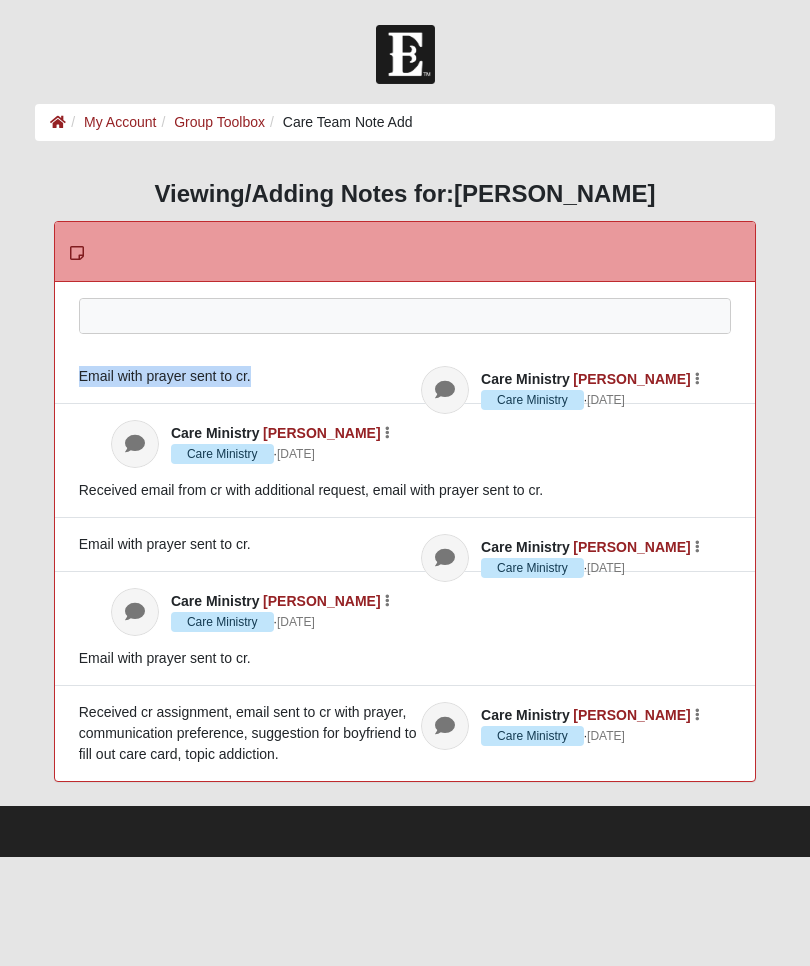 click at bounding box center (405, 343) 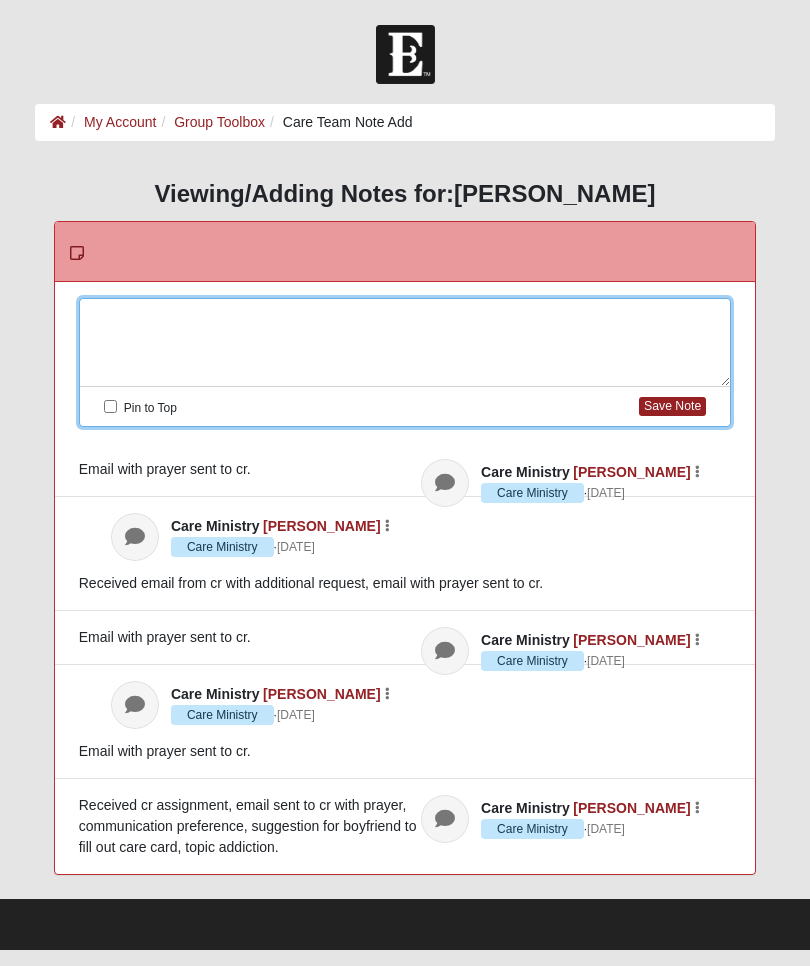 click at bounding box center [405, 343] 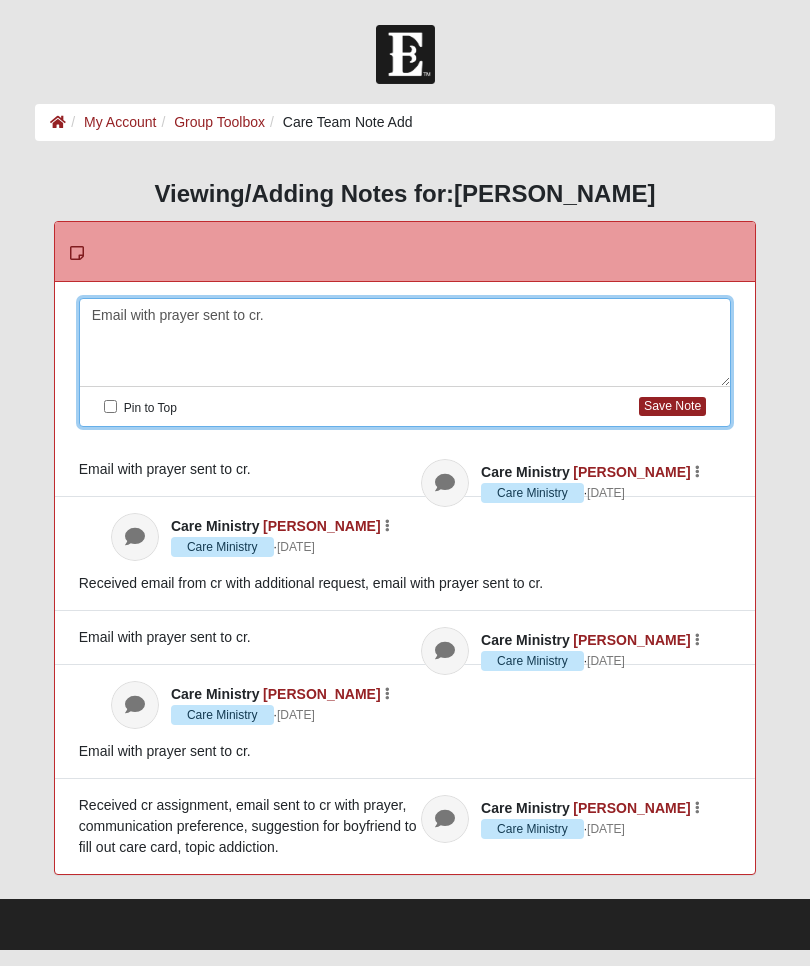 click on "Save Note" at bounding box center (672, 406) 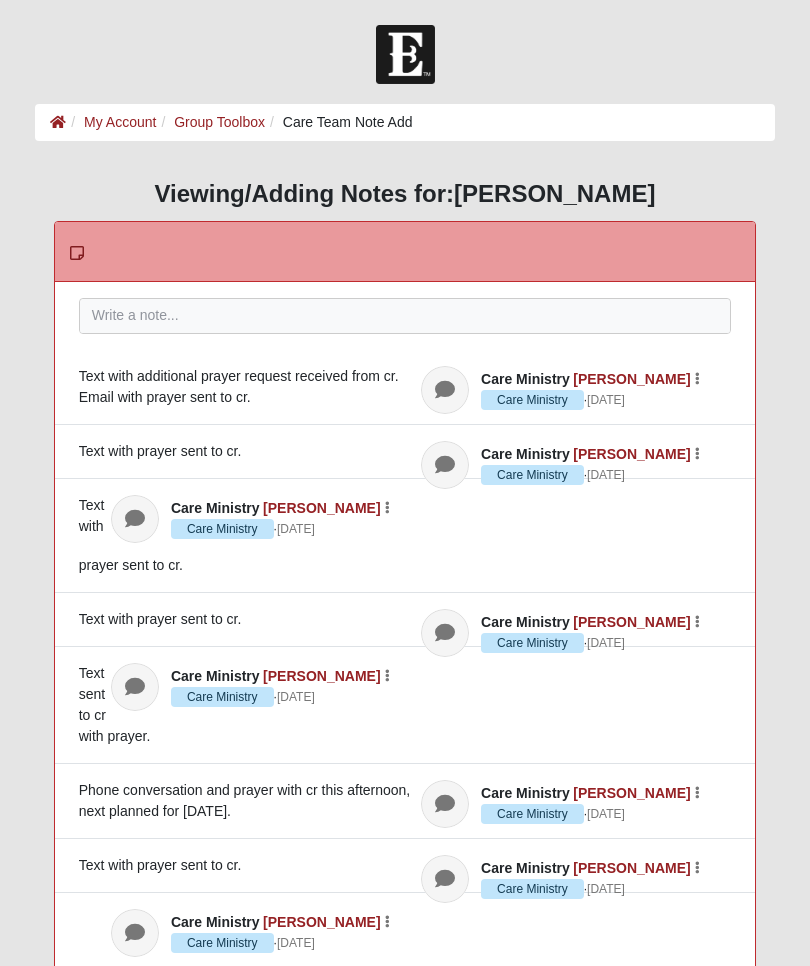 scroll, scrollTop: 0, scrollLeft: 0, axis: both 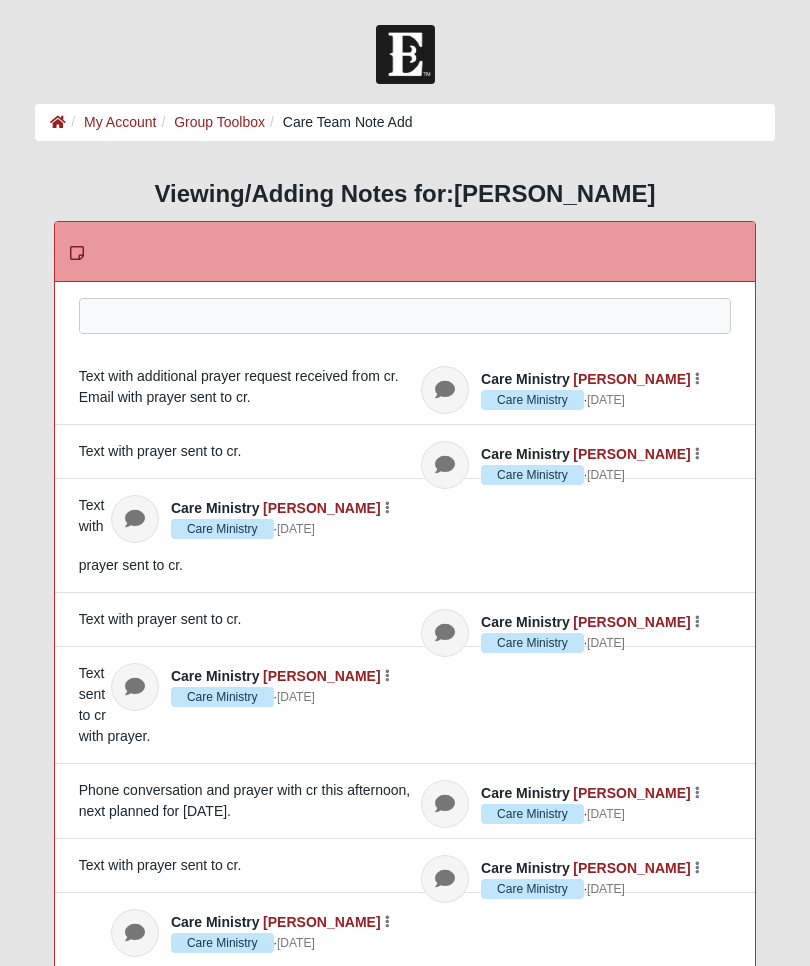click at bounding box center [405, 343] 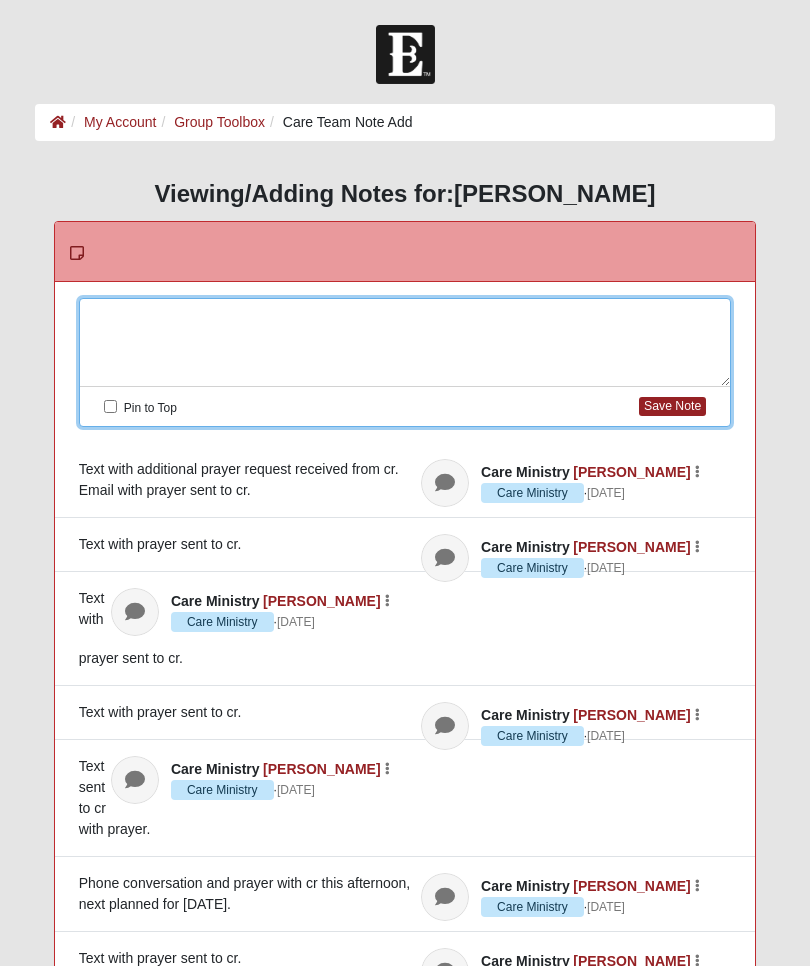 click at bounding box center [405, 343] 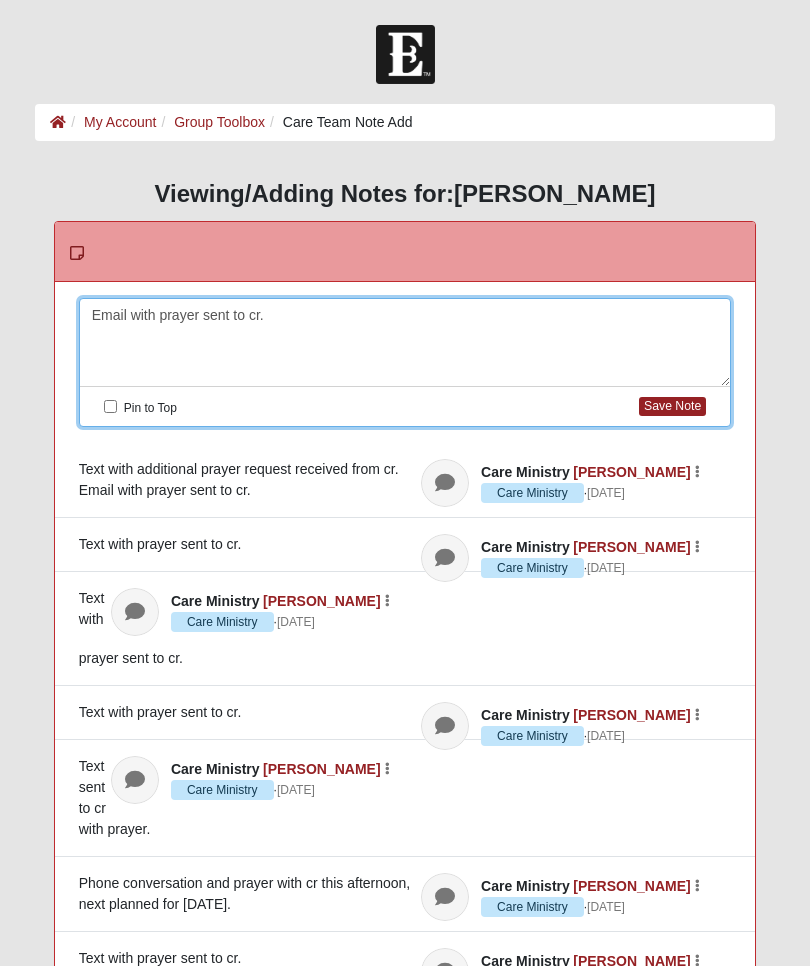 click on "Save Note" at bounding box center [672, 406] 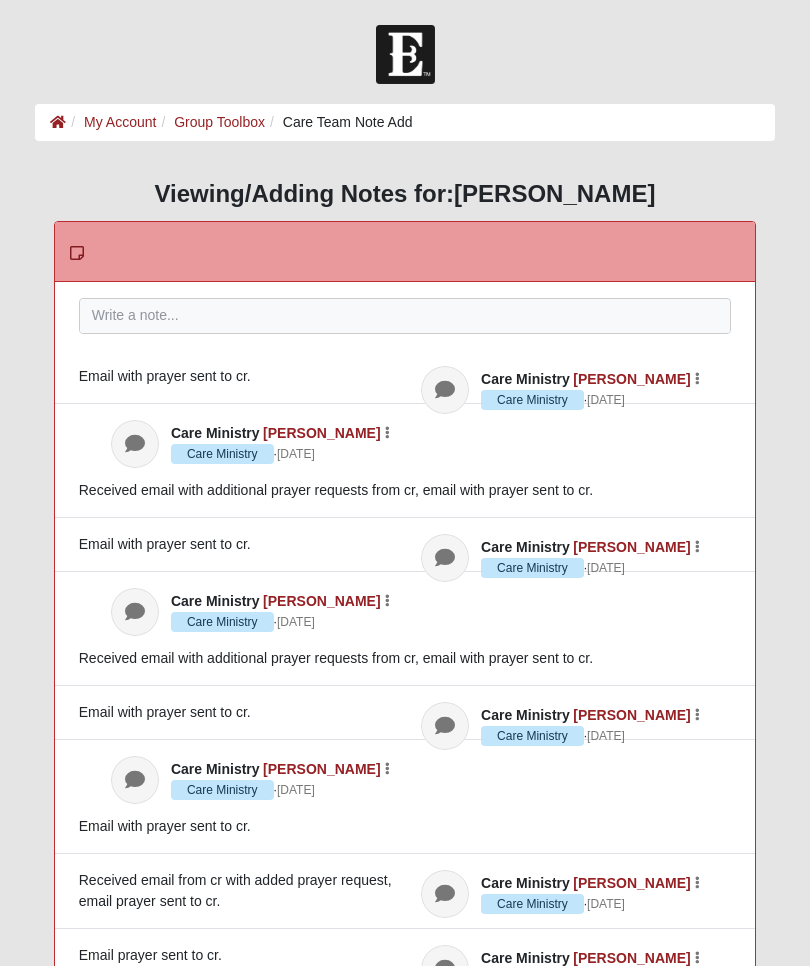 scroll, scrollTop: 0, scrollLeft: 0, axis: both 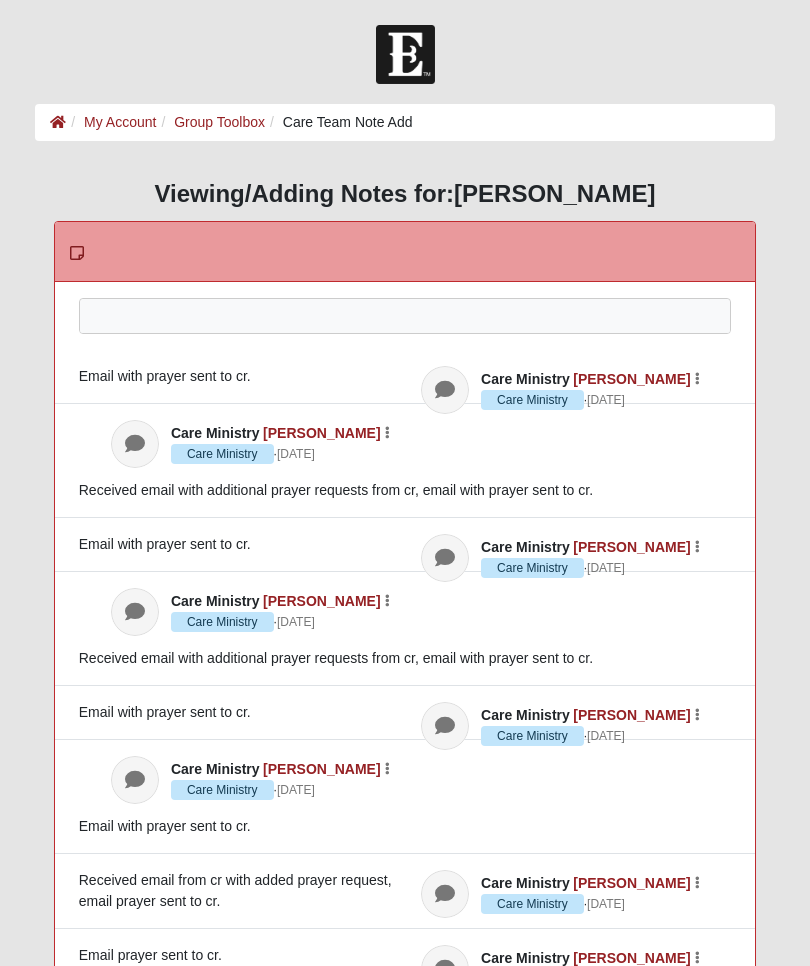 click at bounding box center (405, 343) 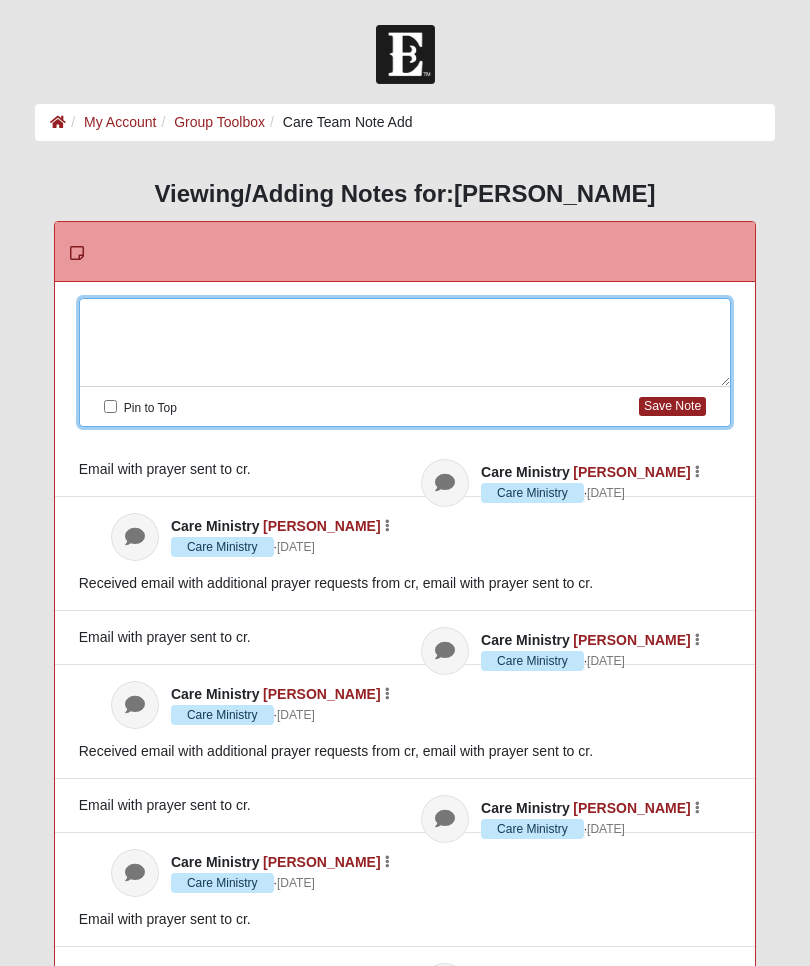 click at bounding box center [405, 343] 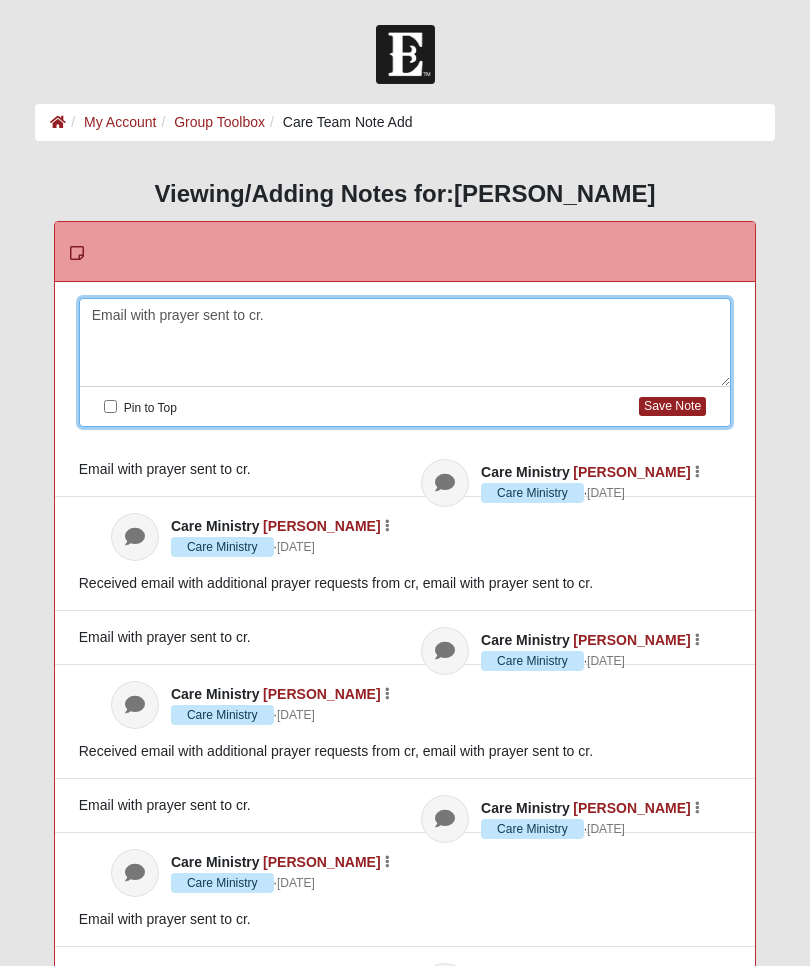 click on "Save Note" at bounding box center [672, 406] 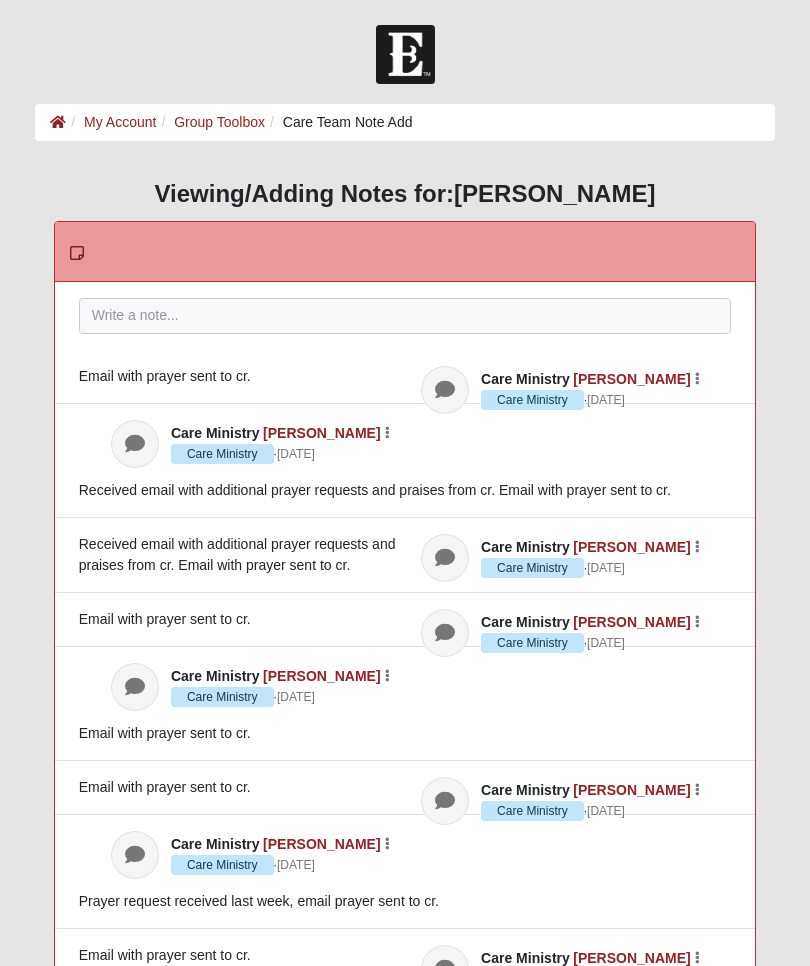 scroll, scrollTop: 0, scrollLeft: 0, axis: both 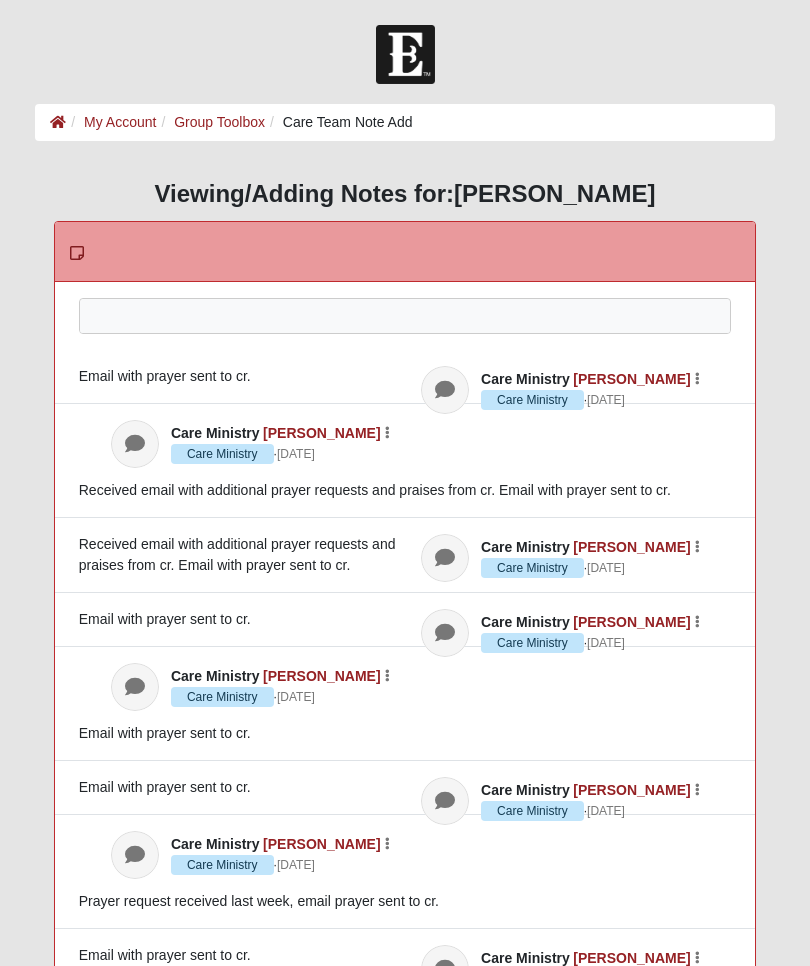 click at bounding box center [405, 343] 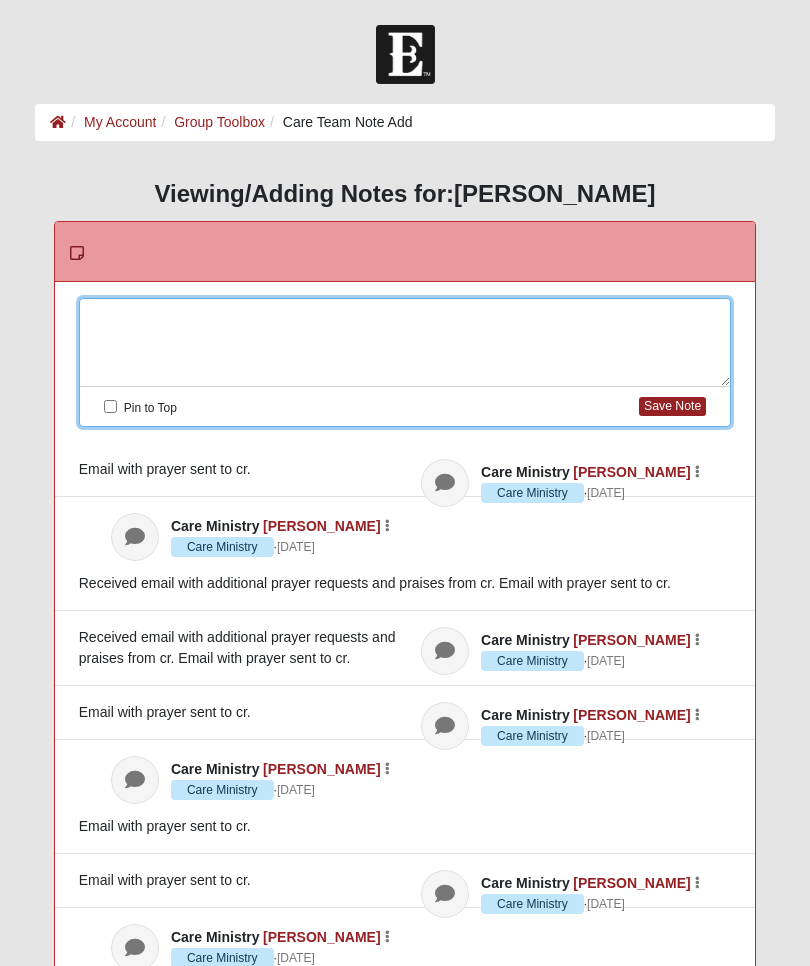 click at bounding box center [405, 343] 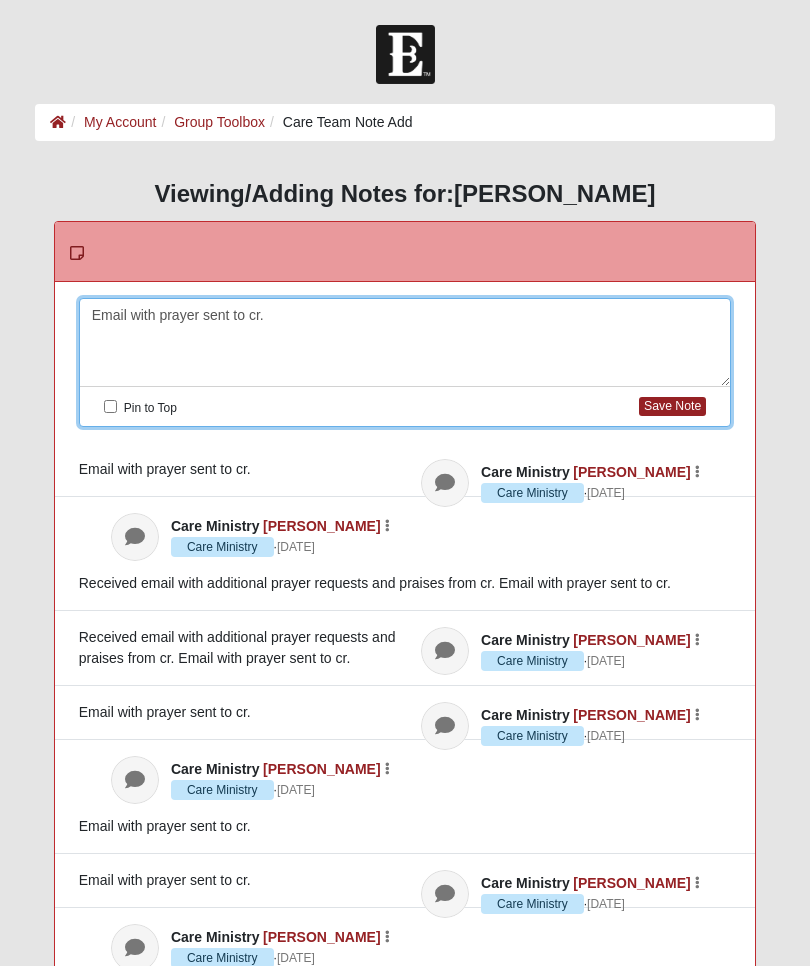 click on "Save Note" at bounding box center (672, 406) 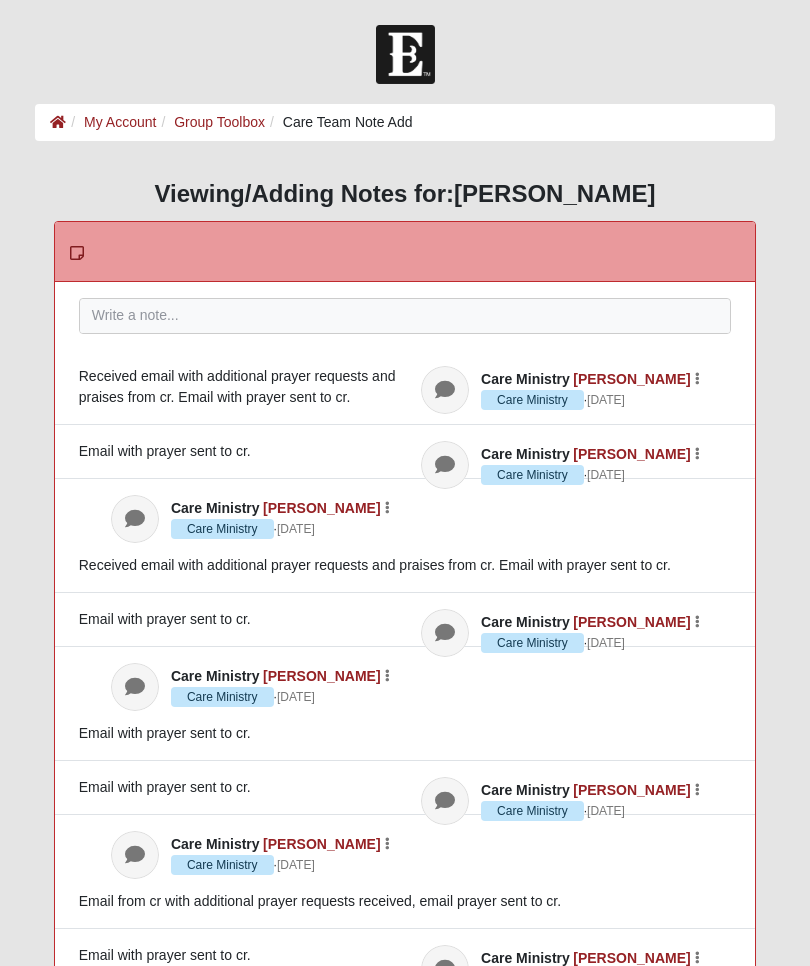 scroll, scrollTop: 0, scrollLeft: 0, axis: both 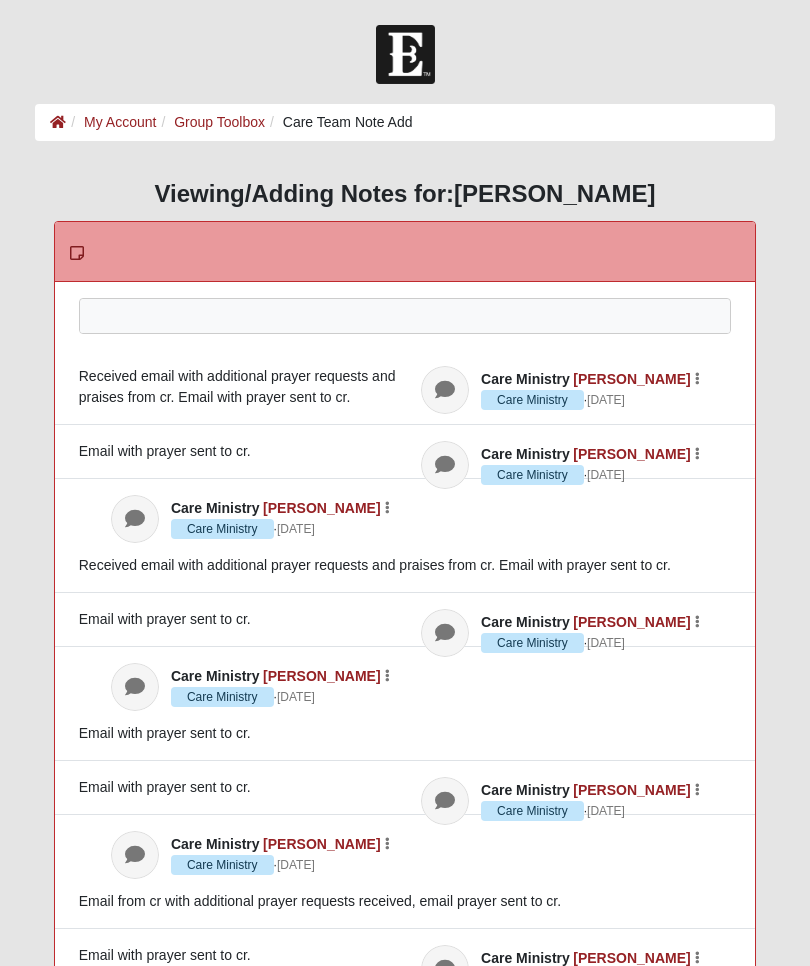 click at bounding box center (405, 343) 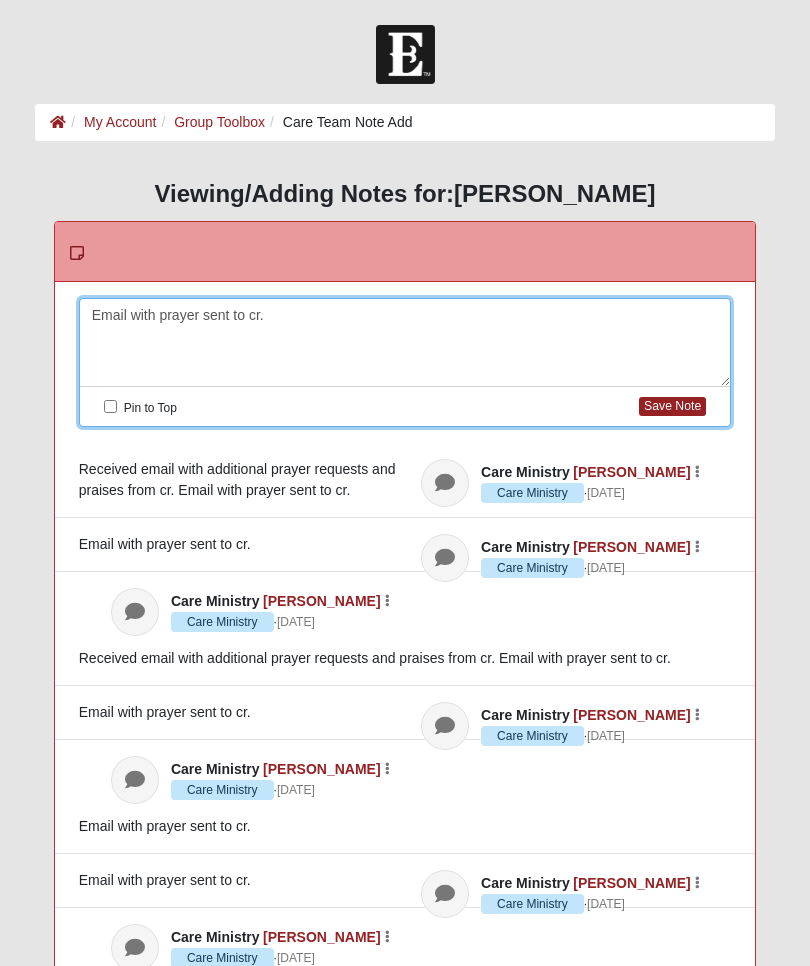 click on "Save Note" at bounding box center [672, 406] 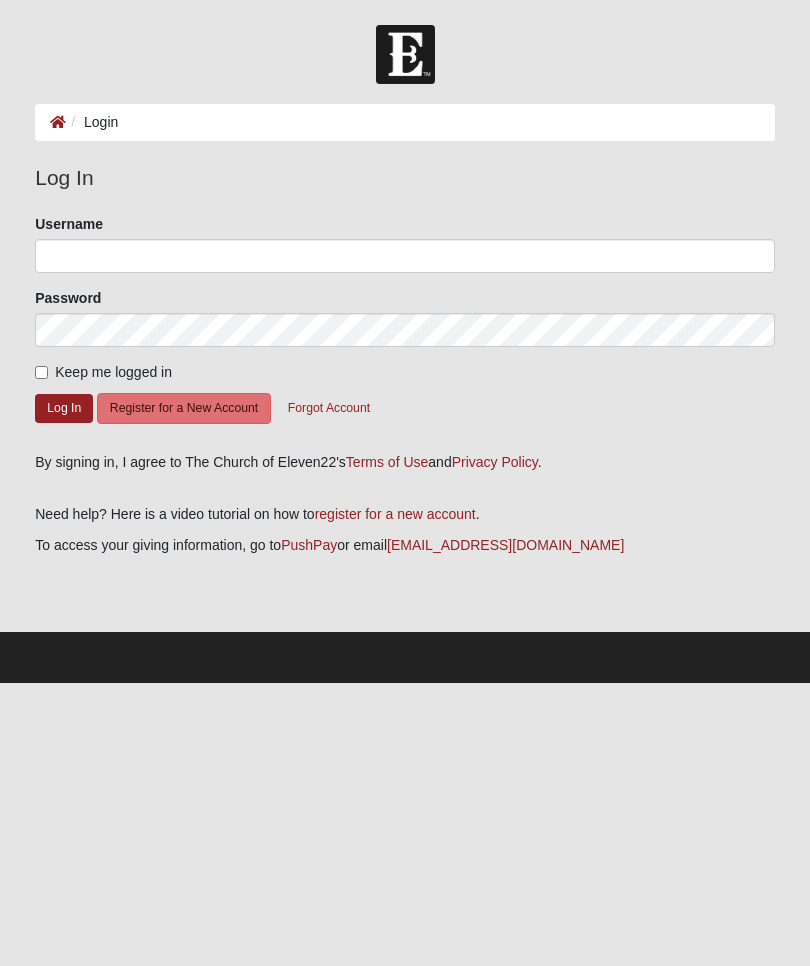 scroll, scrollTop: 0, scrollLeft: 0, axis: both 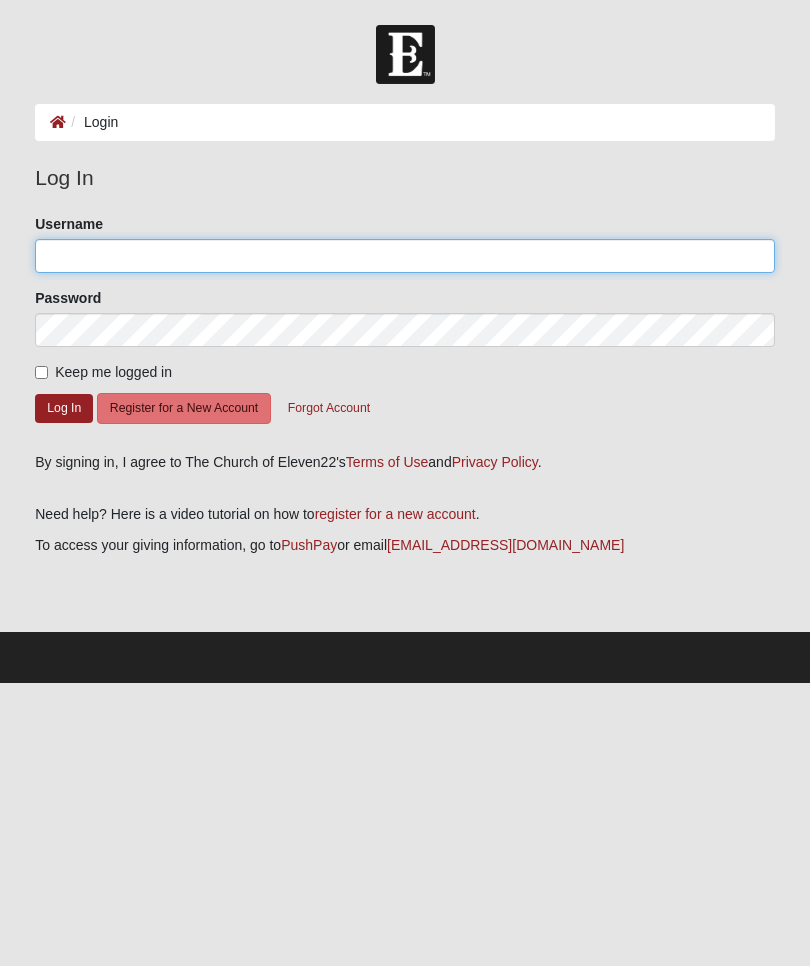 type on "[EMAIL_ADDRESS][DOMAIN_NAME]" 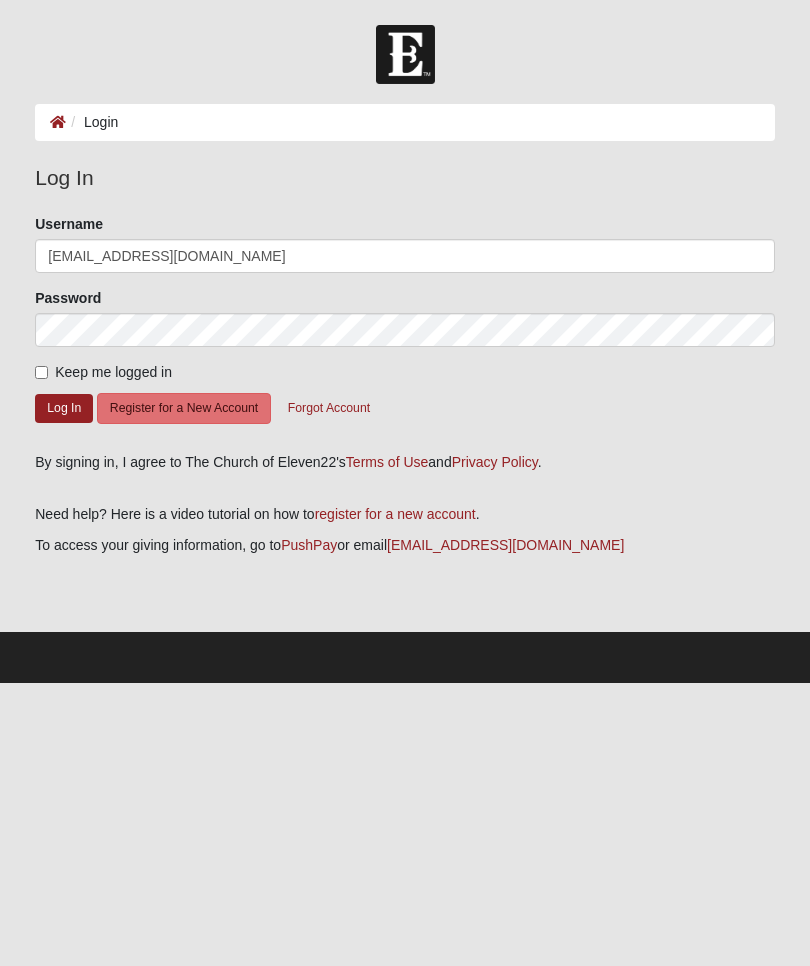 click on "Log In" 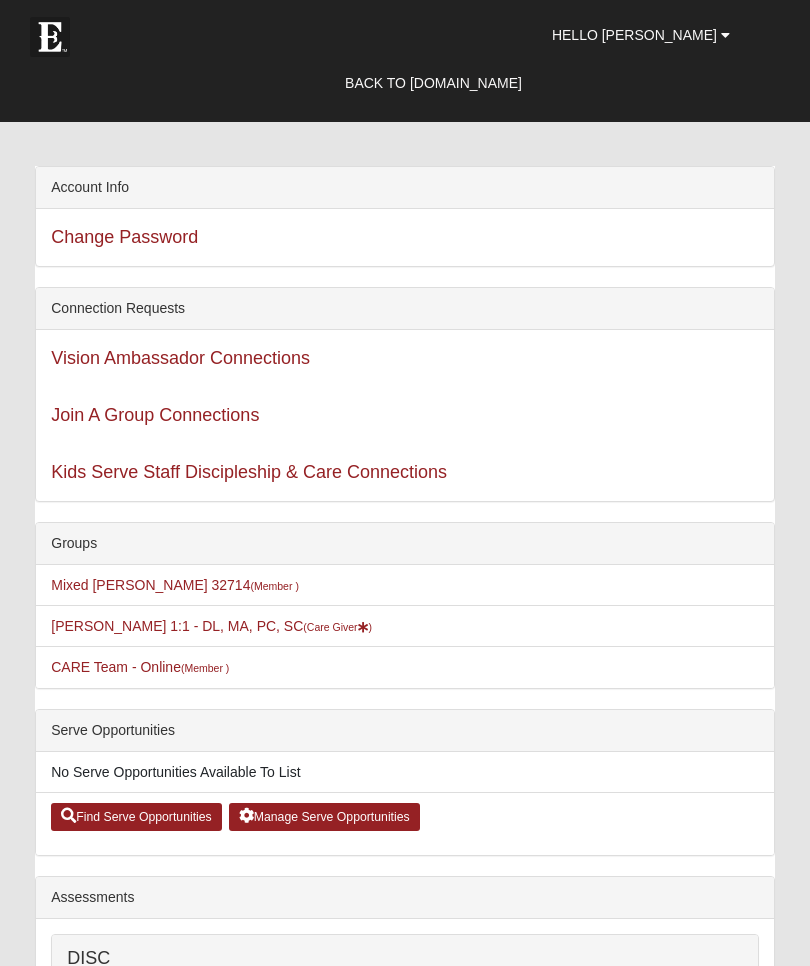 scroll, scrollTop: 0, scrollLeft: 0, axis: both 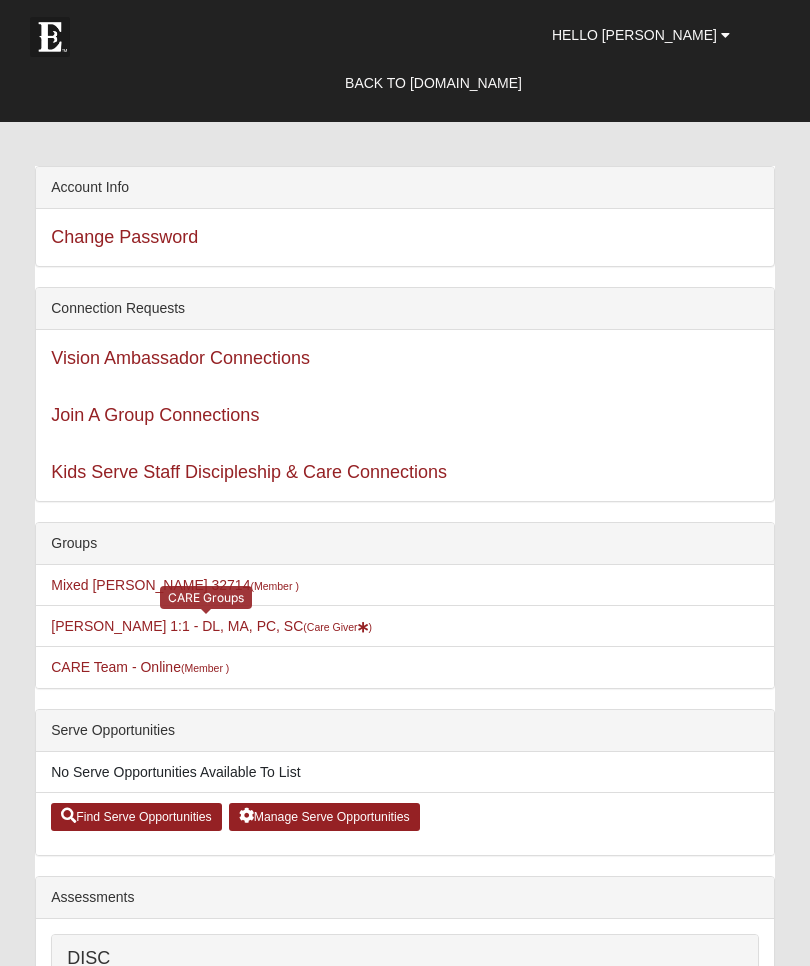 click on "(Care Giver
)" at bounding box center (337, 627) 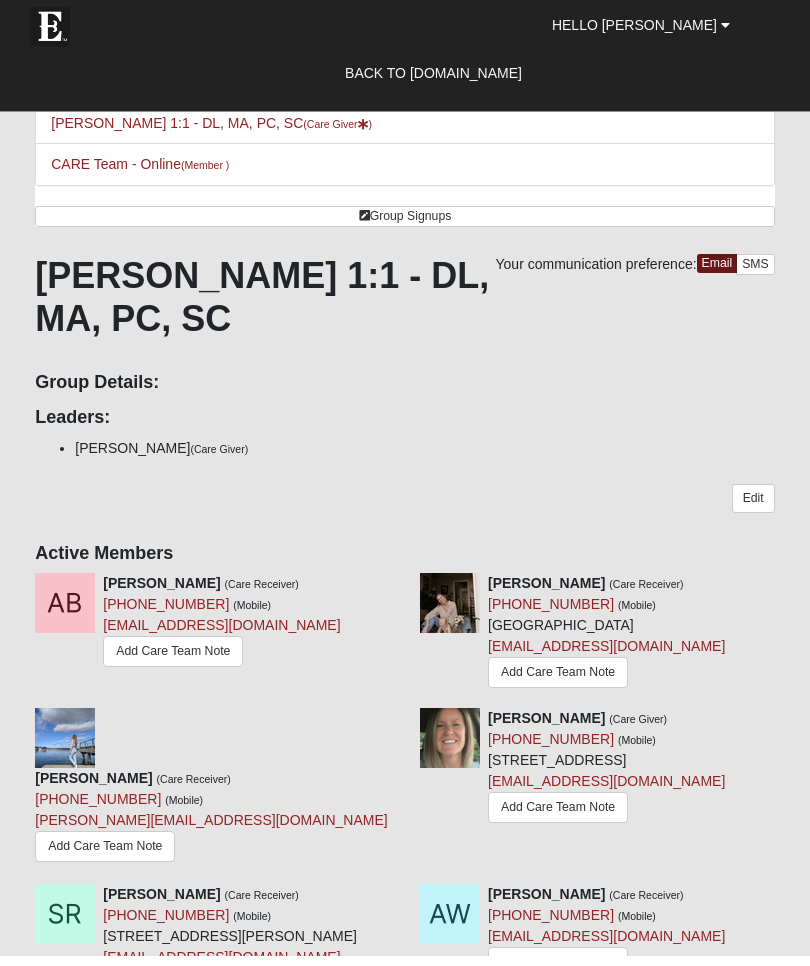 scroll, scrollTop: 0, scrollLeft: 0, axis: both 